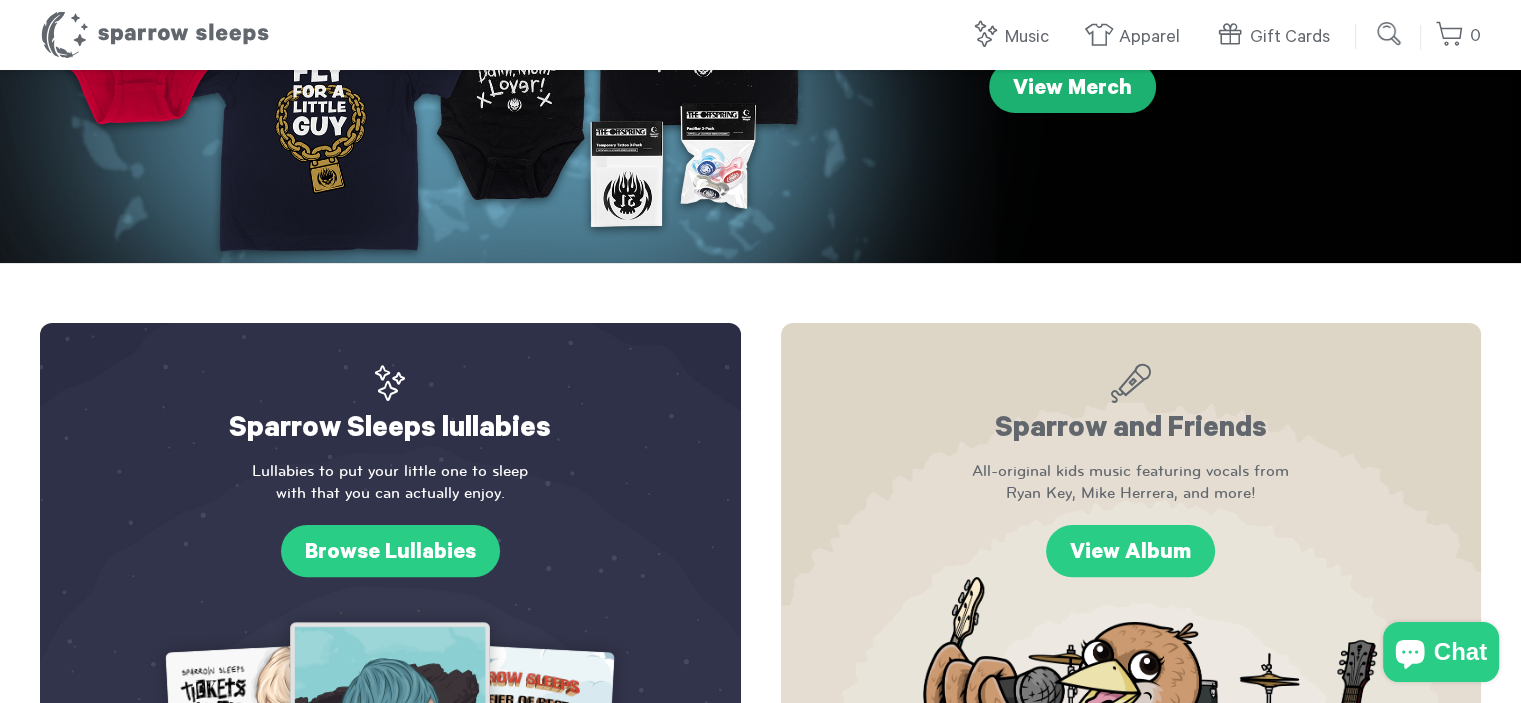 scroll, scrollTop: 300, scrollLeft: 0, axis: vertical 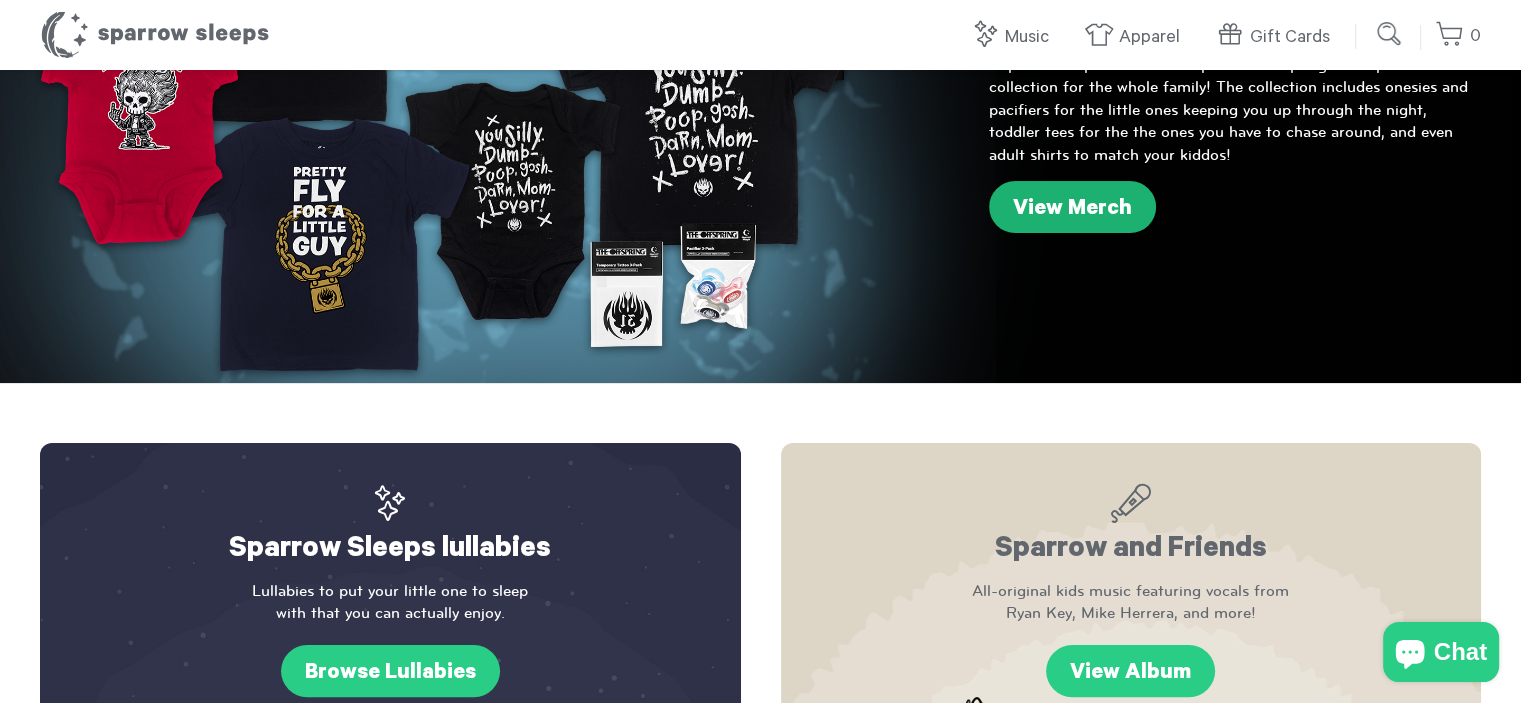 click on "View Merch" at bounding box center [1072, 207] 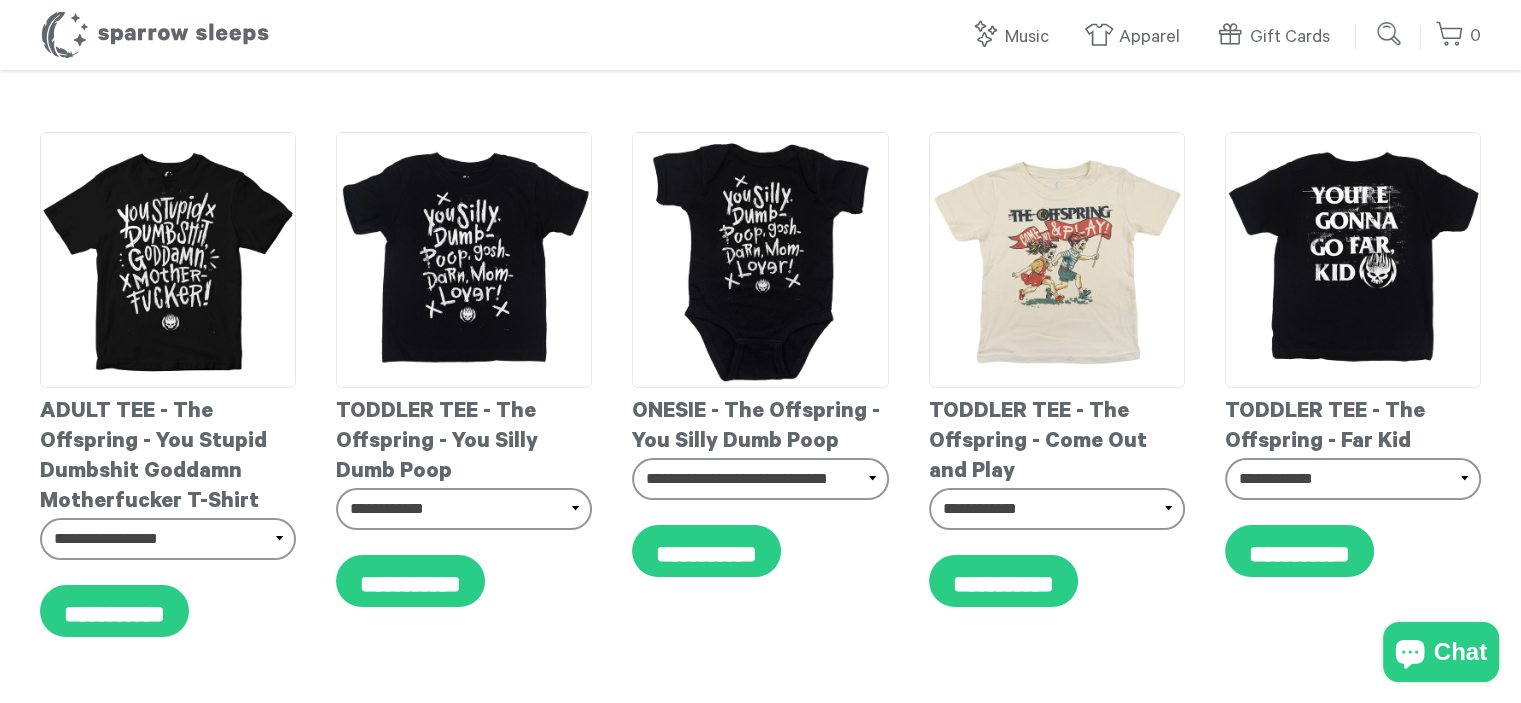 scroll, scrollTop: 100, scrollLeft: 0, axis: vertical 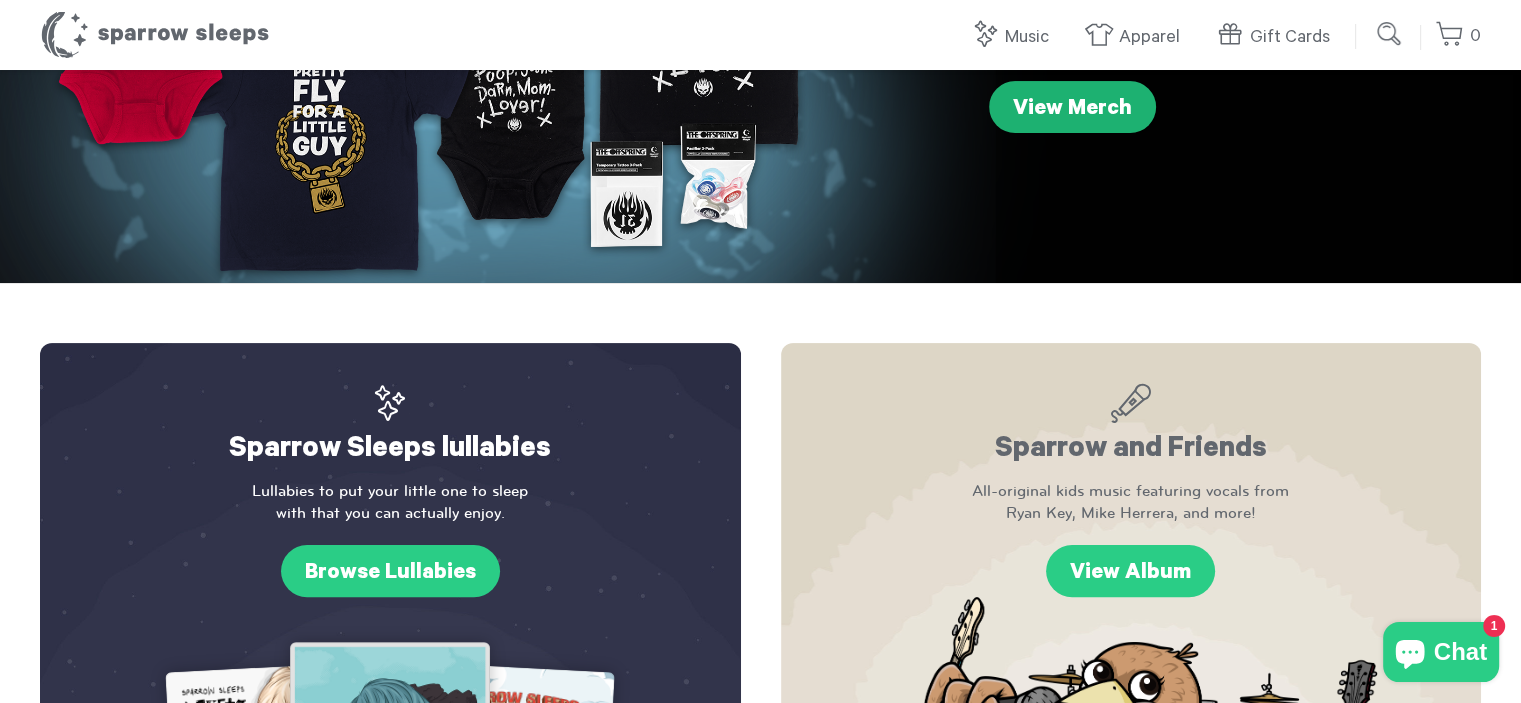 click on "View Merch" at bounding box center [1072, 107] 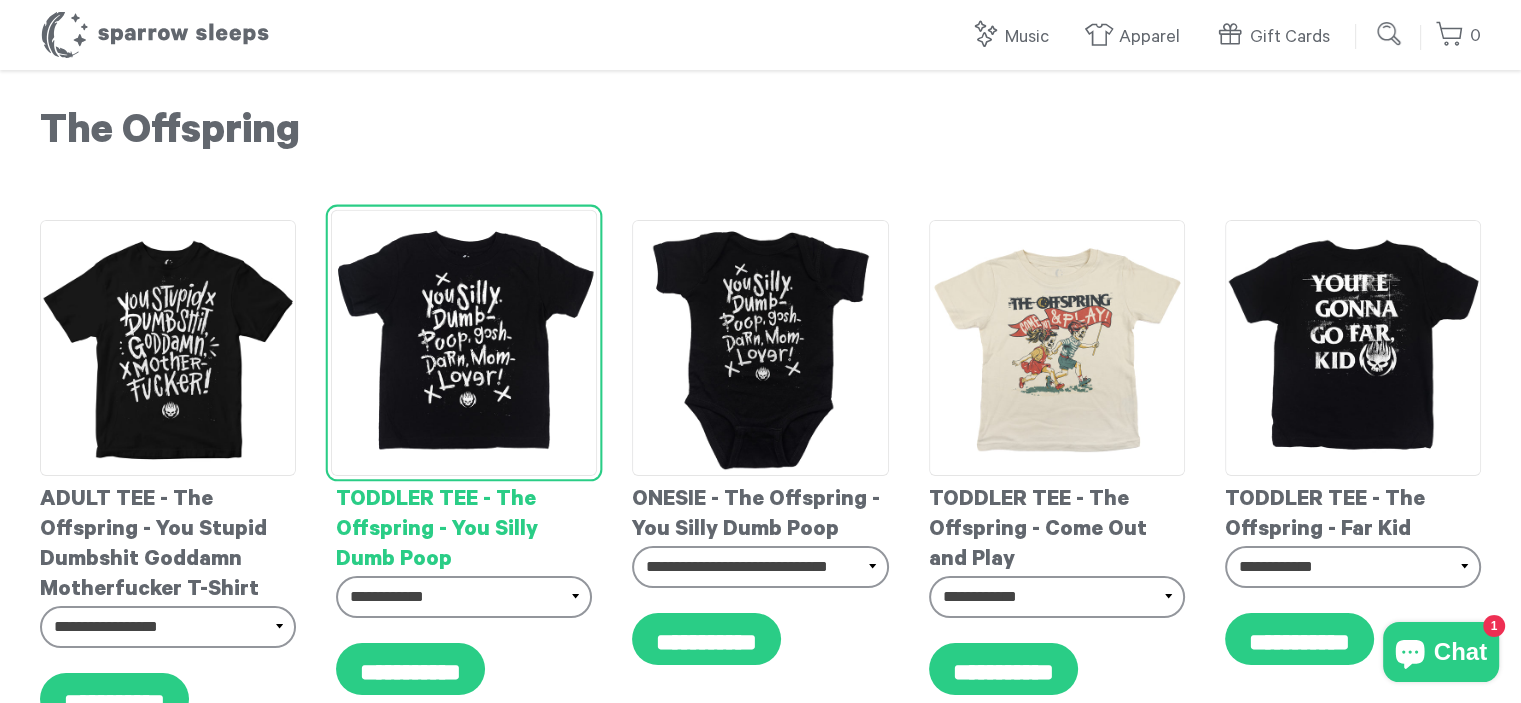 scroll, scrollTop: 100, scrollLeft: 0, axis: vertical 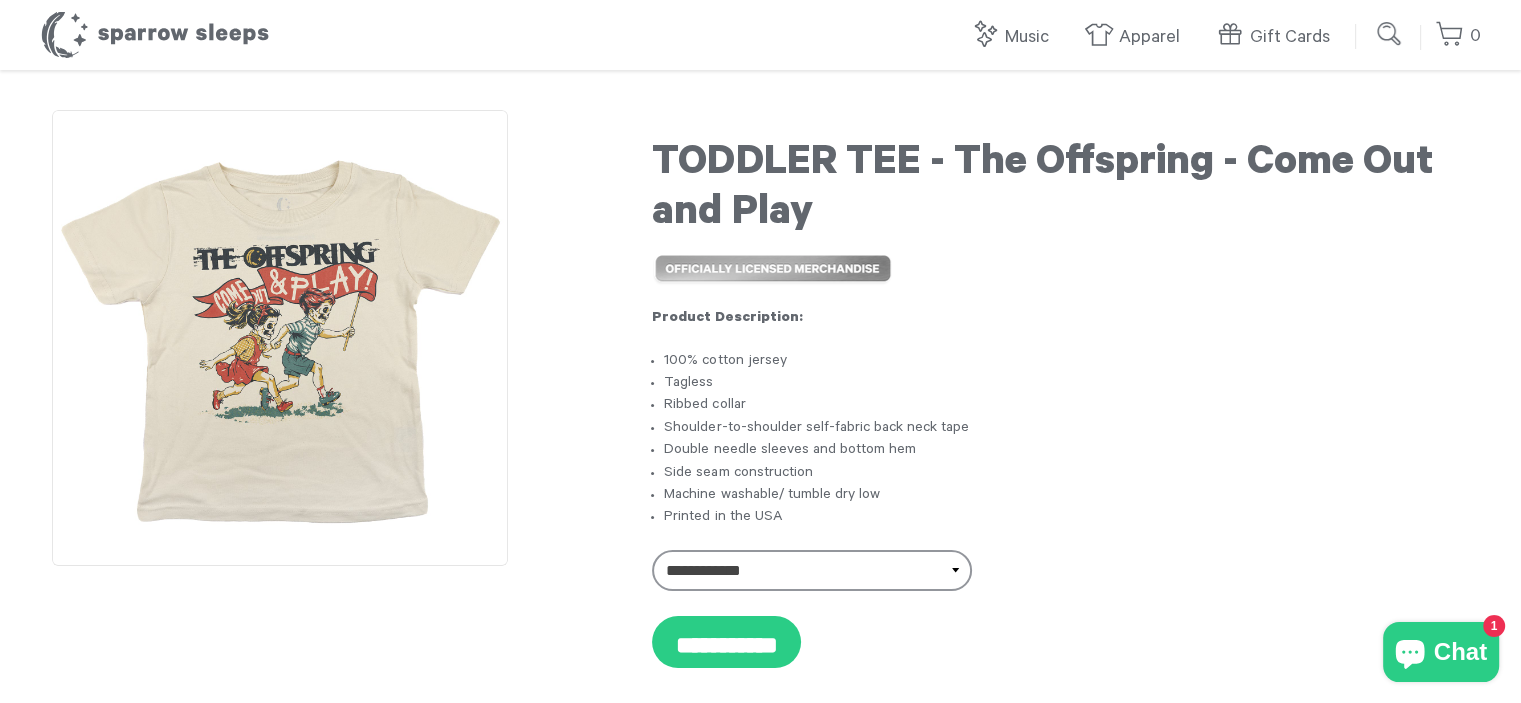 click on "Product Description:
100% cotton jersey
Tagless
Ribbed collar
Shoulder-to-shoulder self-fabric back neck tape
Double needle sleeves and bottom hem
Side seam construction
Machine washable/ tumble dry low
Printed in the USA" at bounding box center [1060, 392] 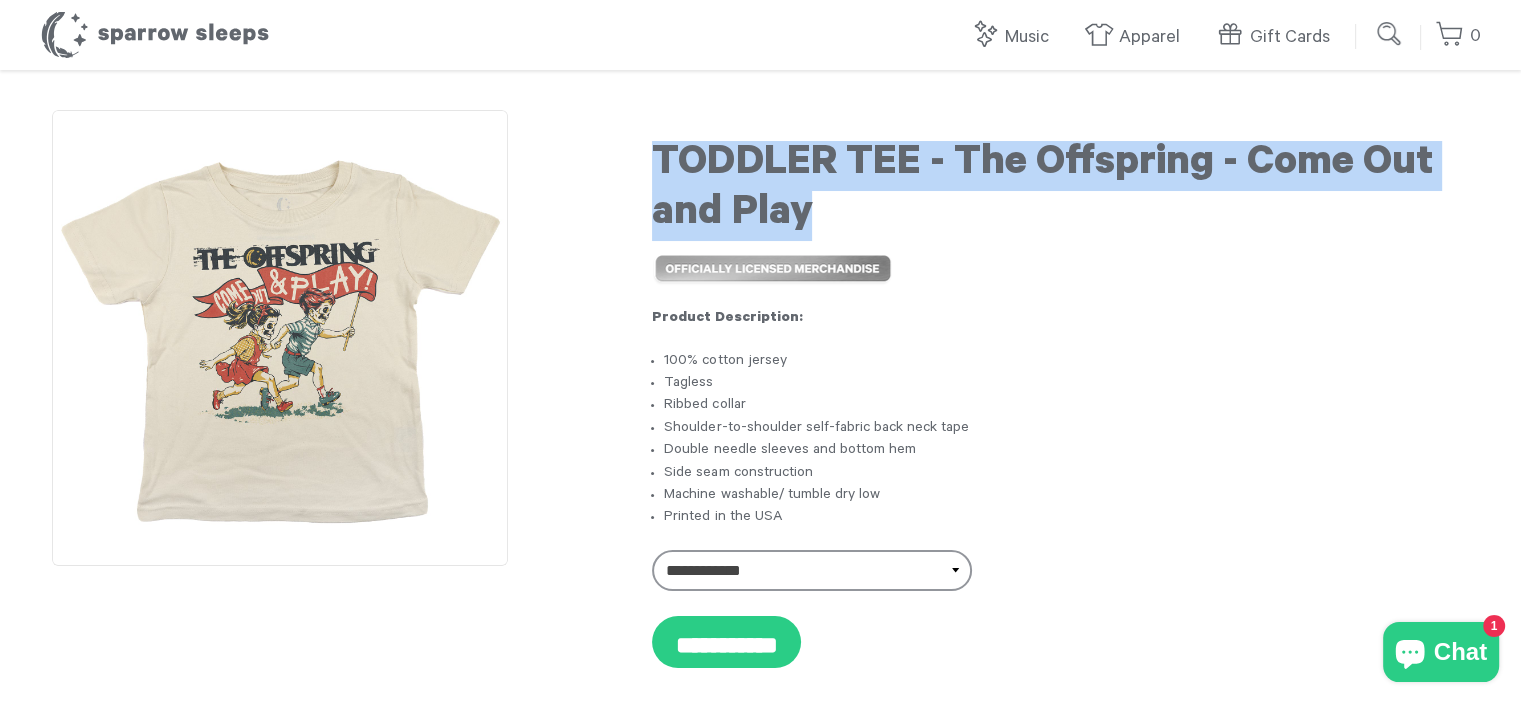 drag, startPoint x: 660, startPoint y: 148, endPoint x: 861, endPoint y: 201, distance: 207.87015 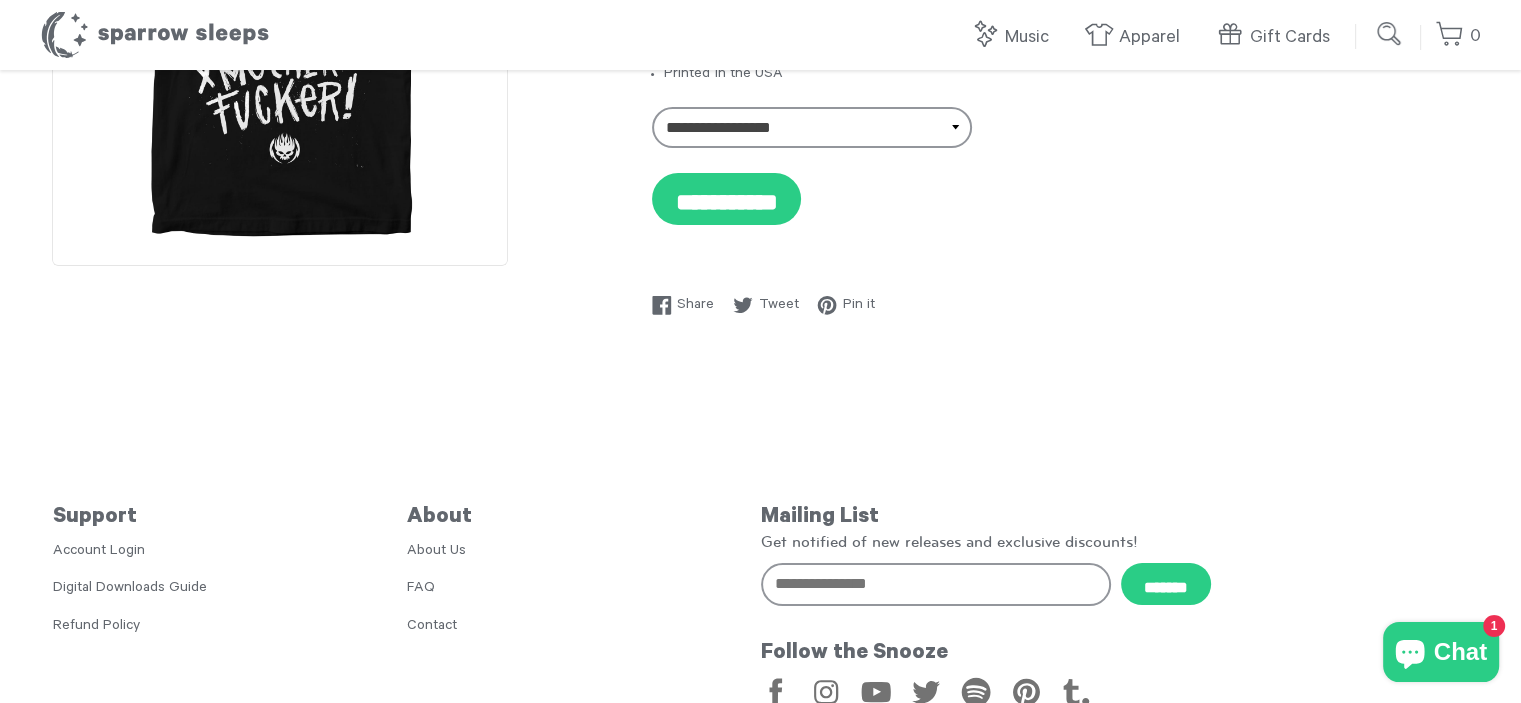 scroll, scrollTop: 0, scrollLeft: 0, axis: both 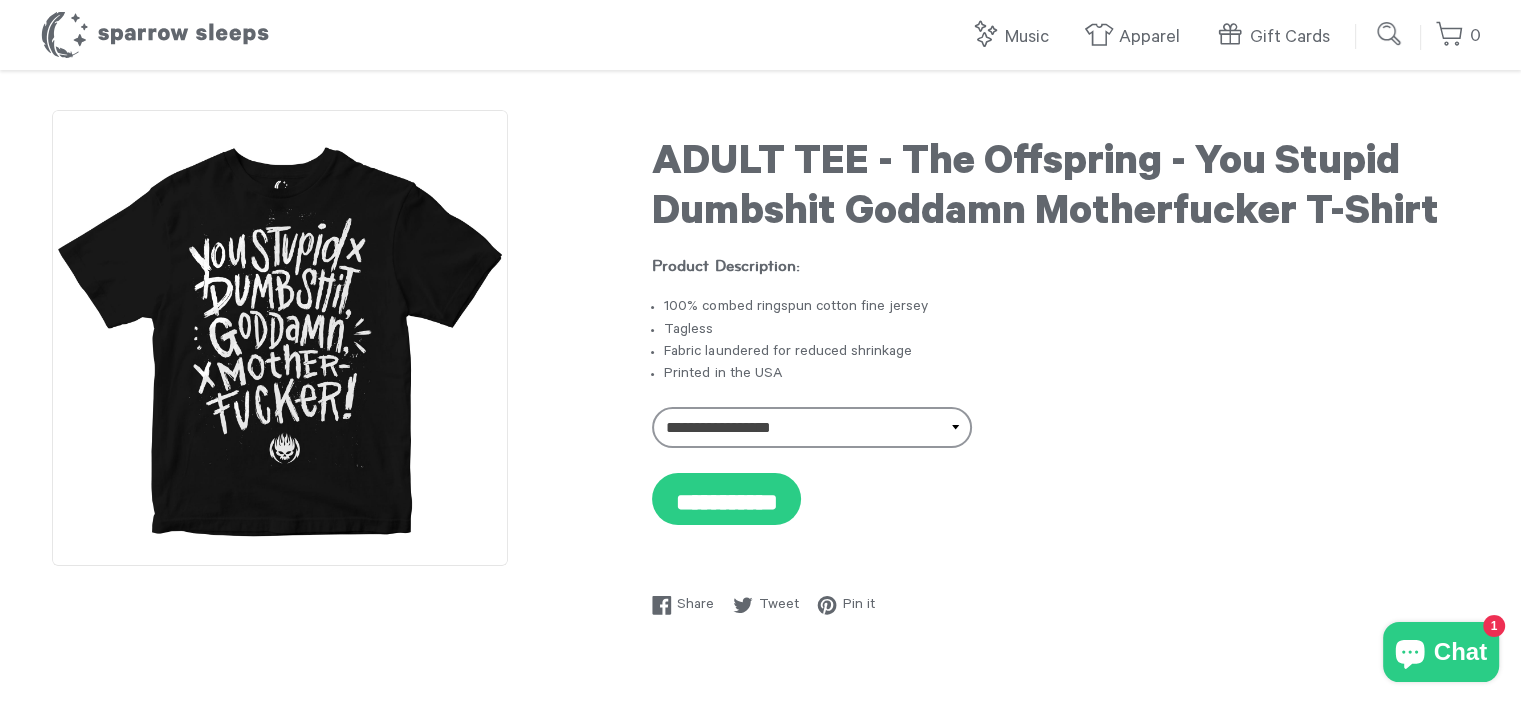 click at bounding box center (280, 338) 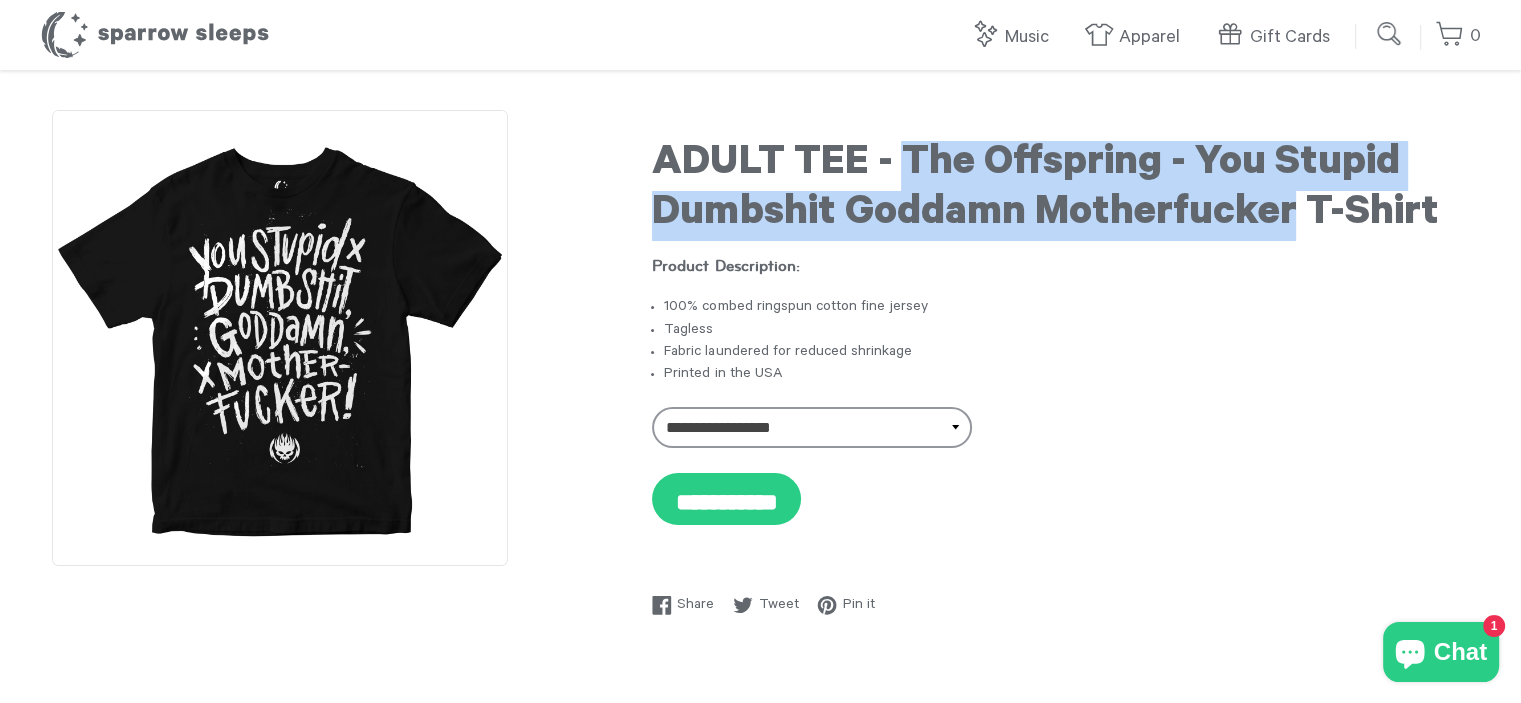 drag, startPoint x: 910, startPoint y: 151, endPoint x: 1290, endPoint y: 207, distance: 384.10416 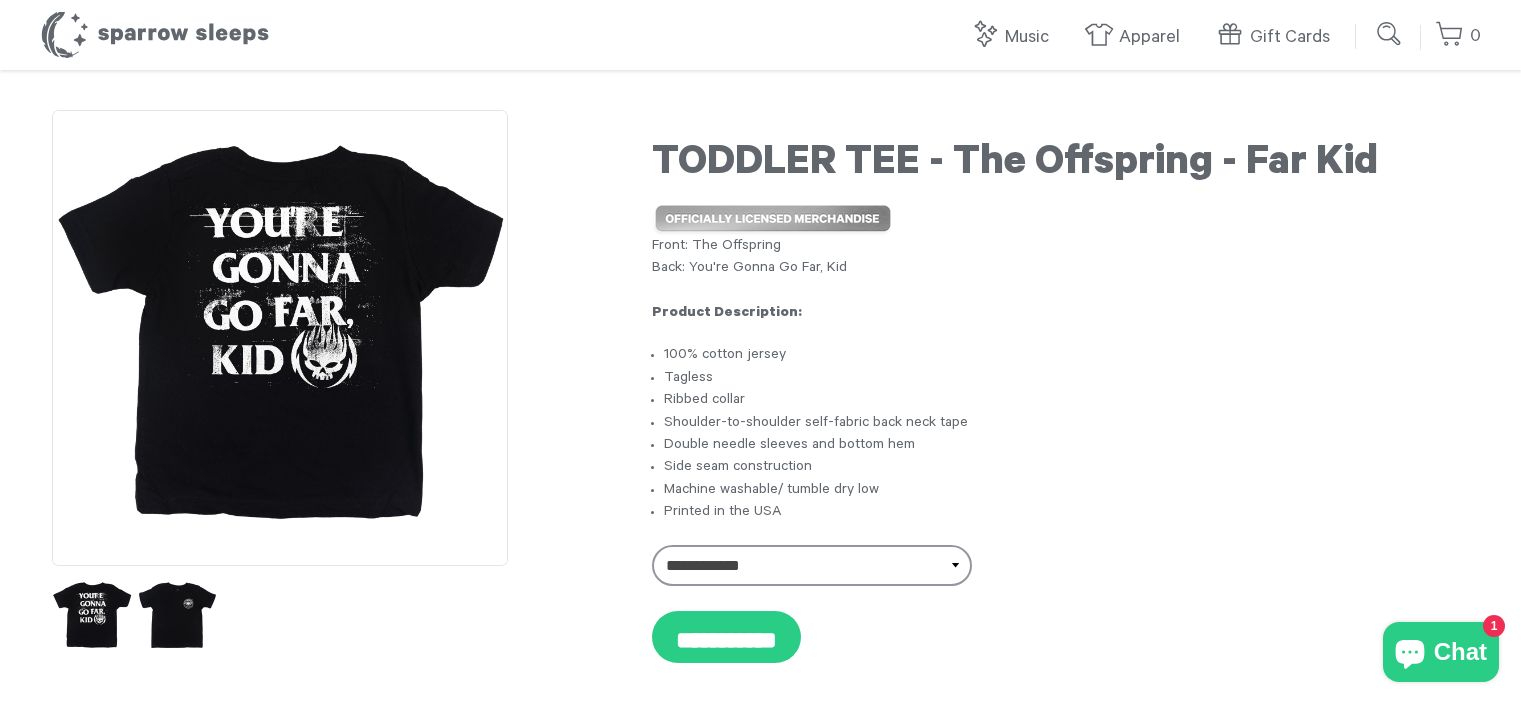 scroll, scrollTop: 0, scrollLeft: 0, axis: both 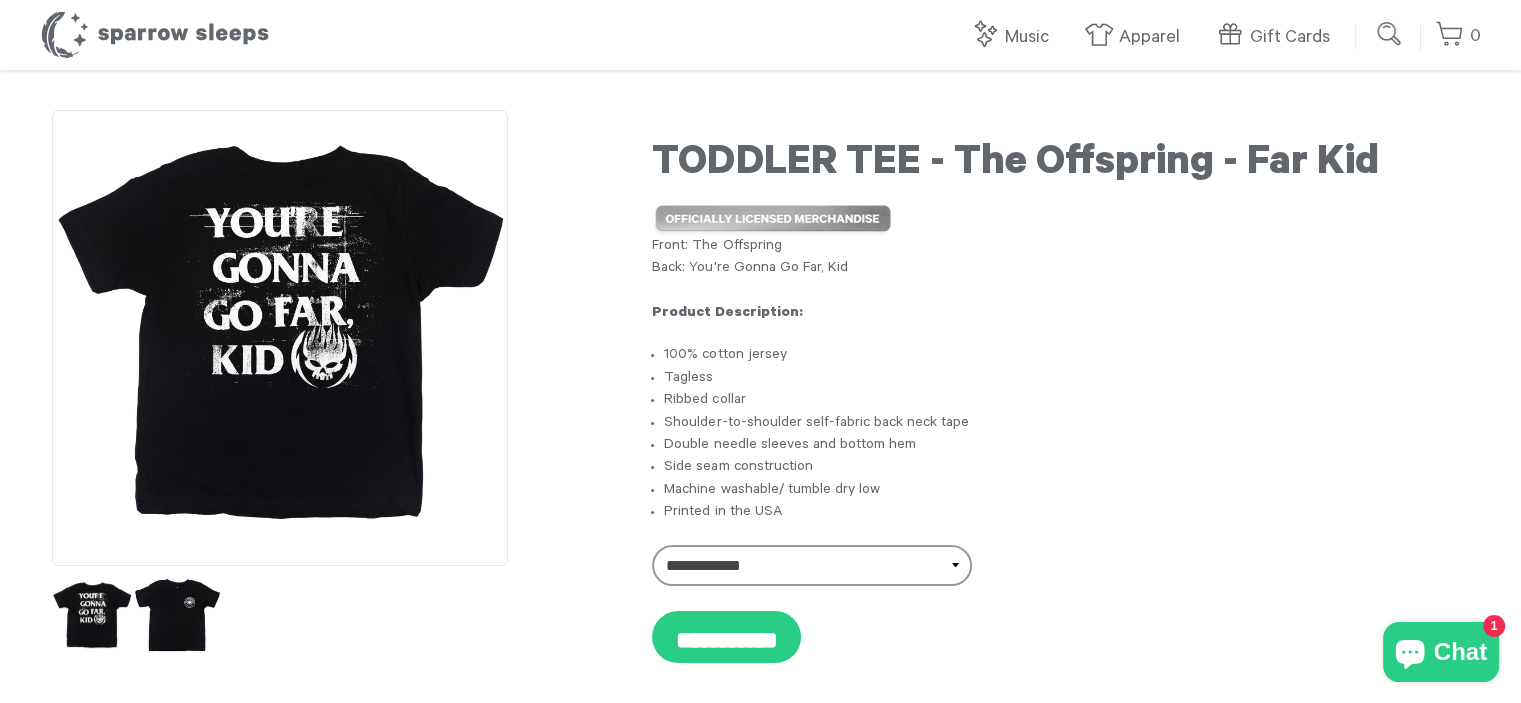 click at bounding box center (177, 616) 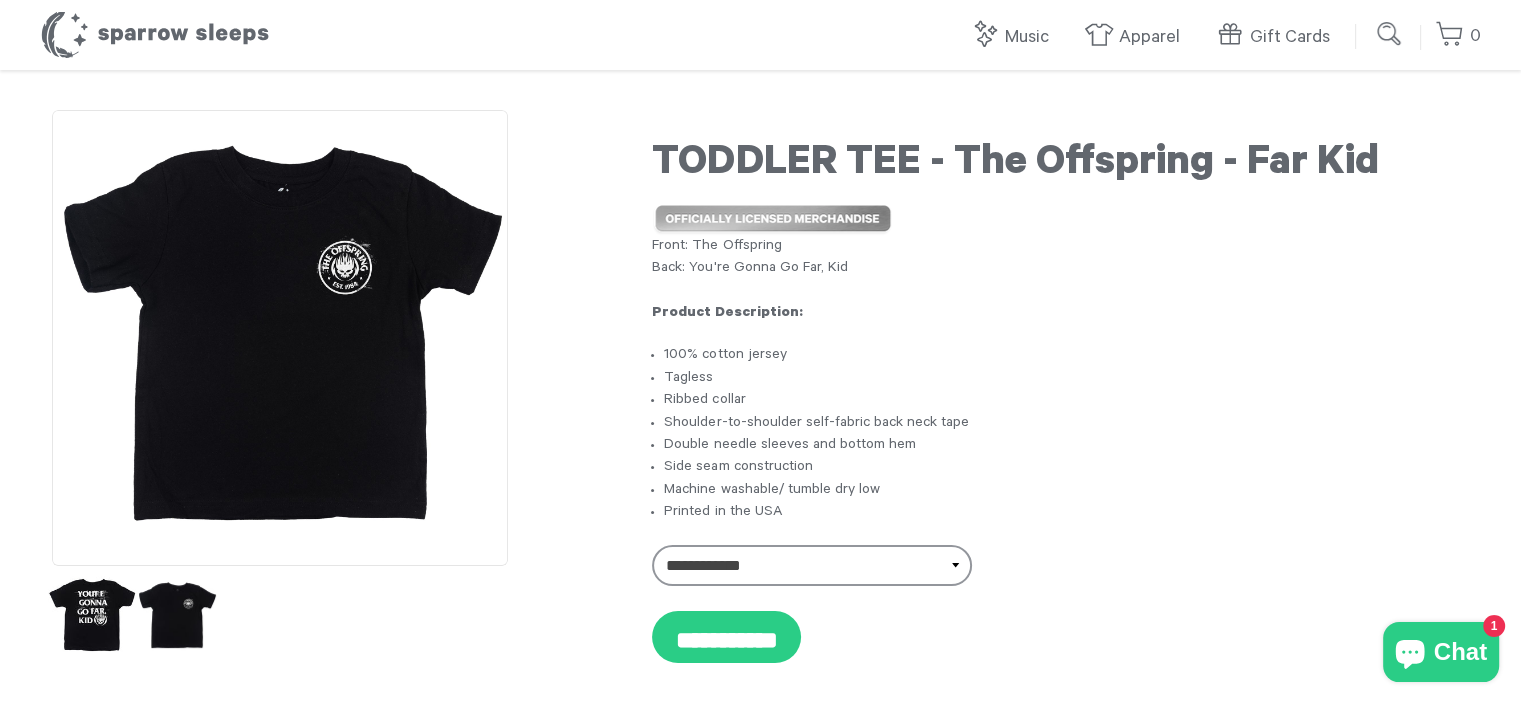 click at bounding box center [92, 616] 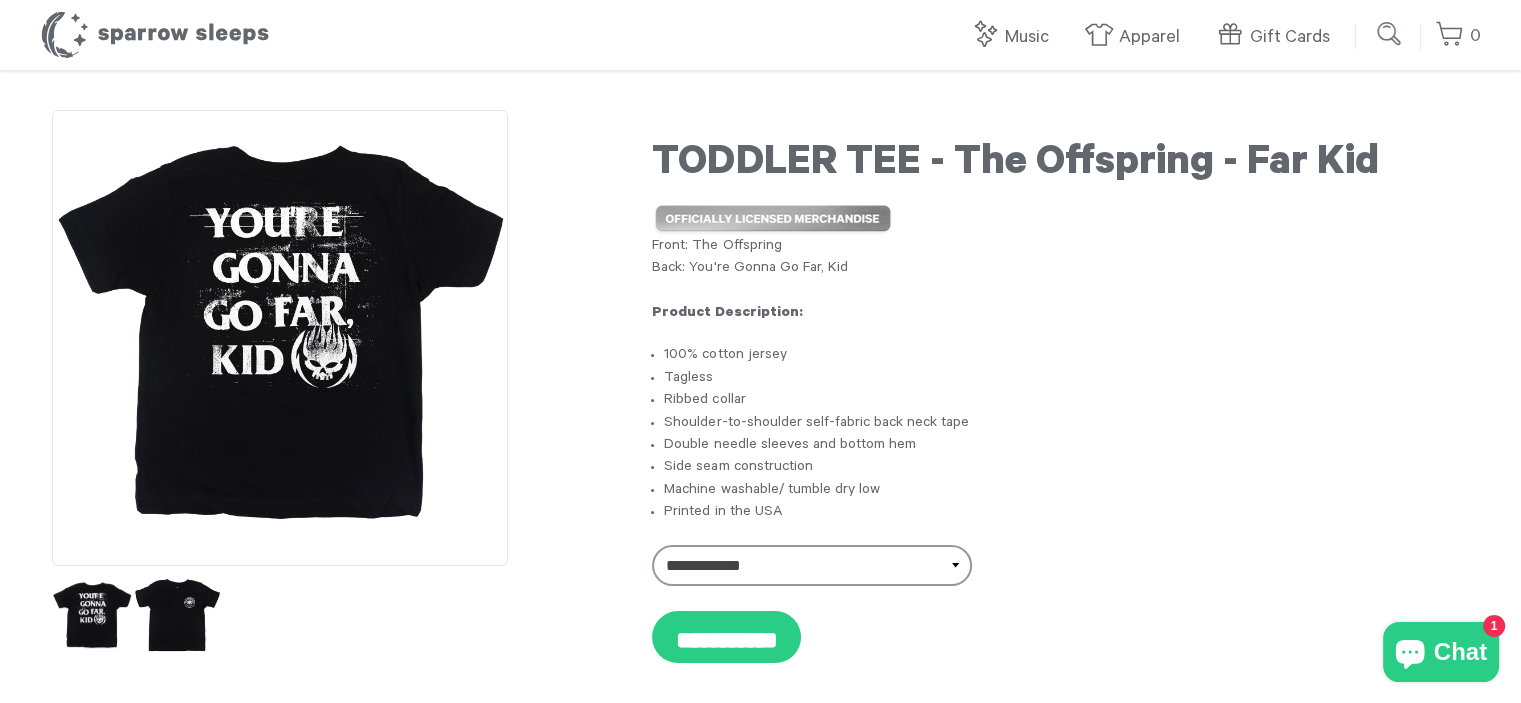 click at bounding box center [177, 616] 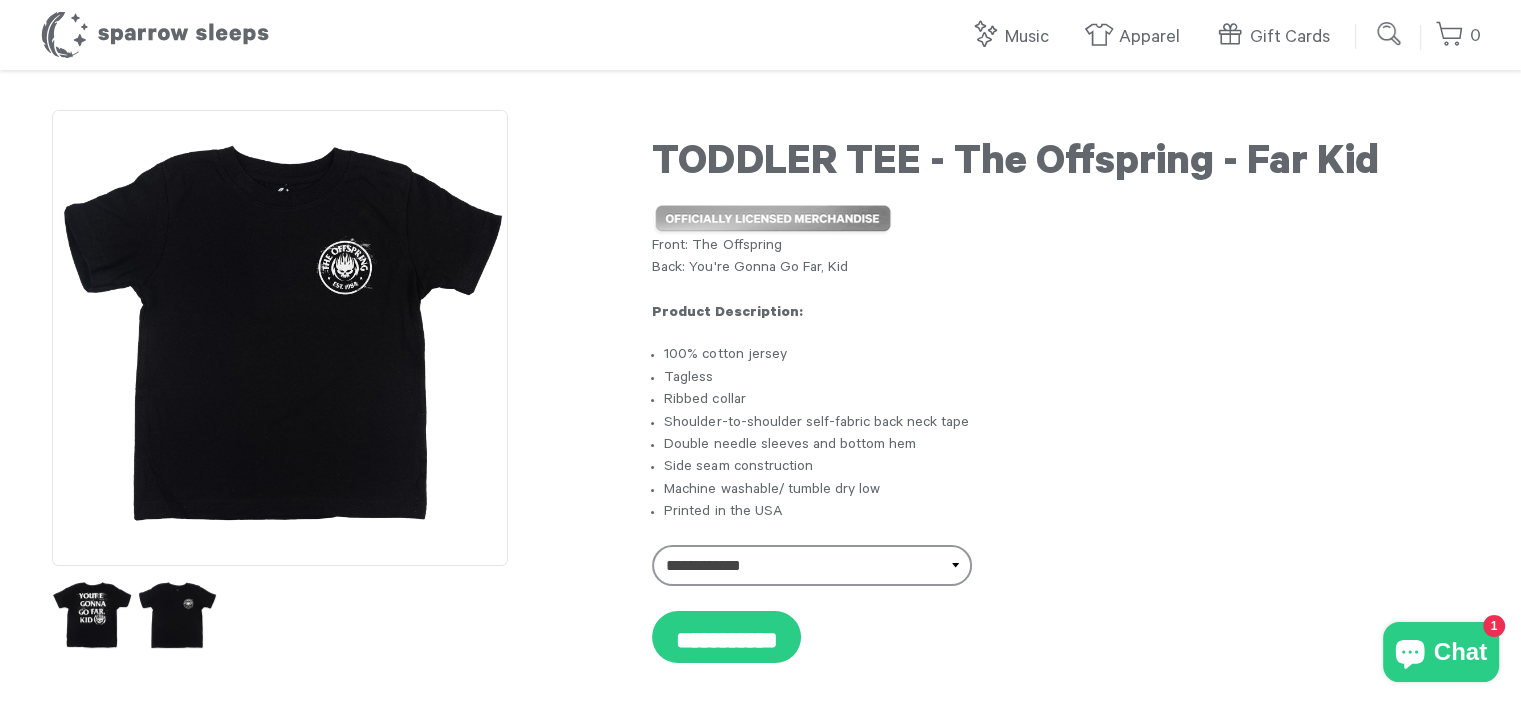 click at bounding box center (280, 616) 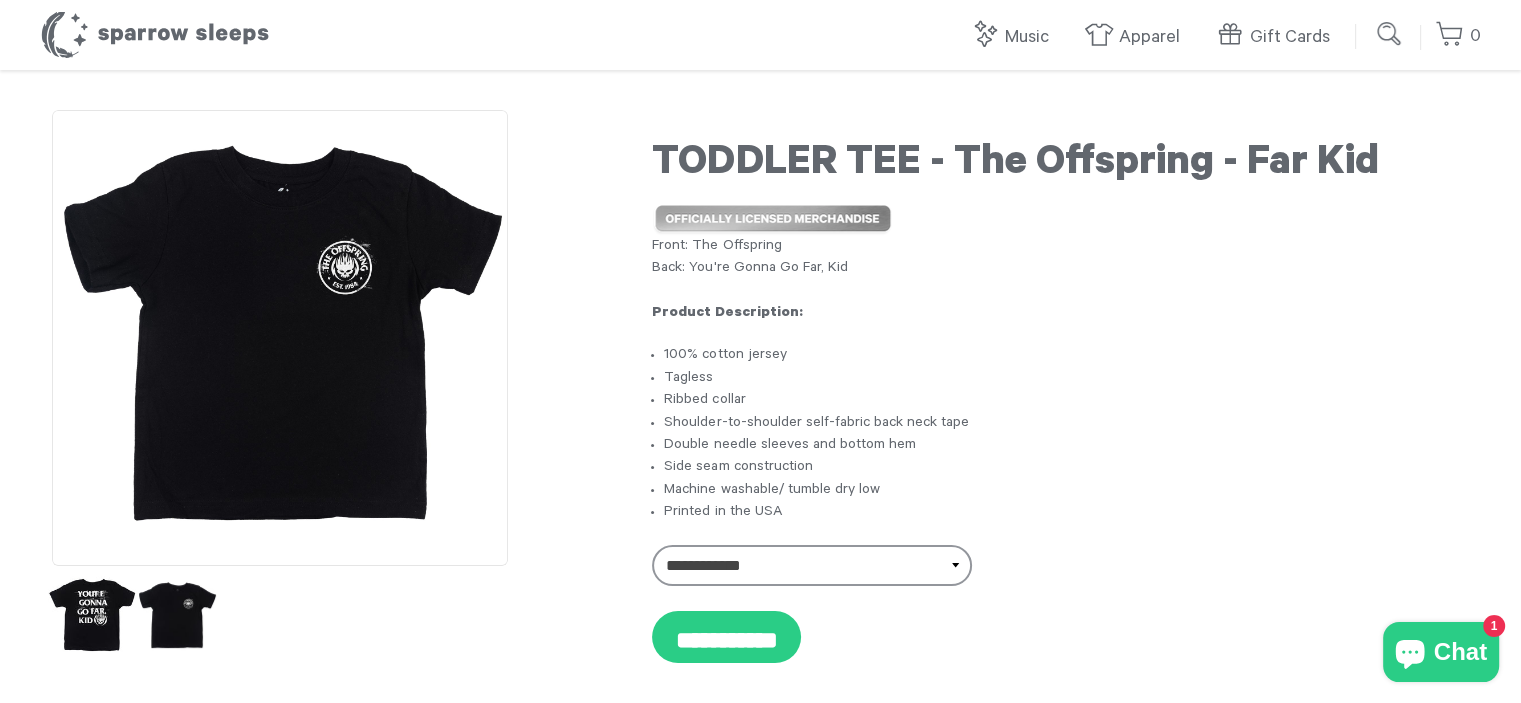 click at bounding box center (92, 616) 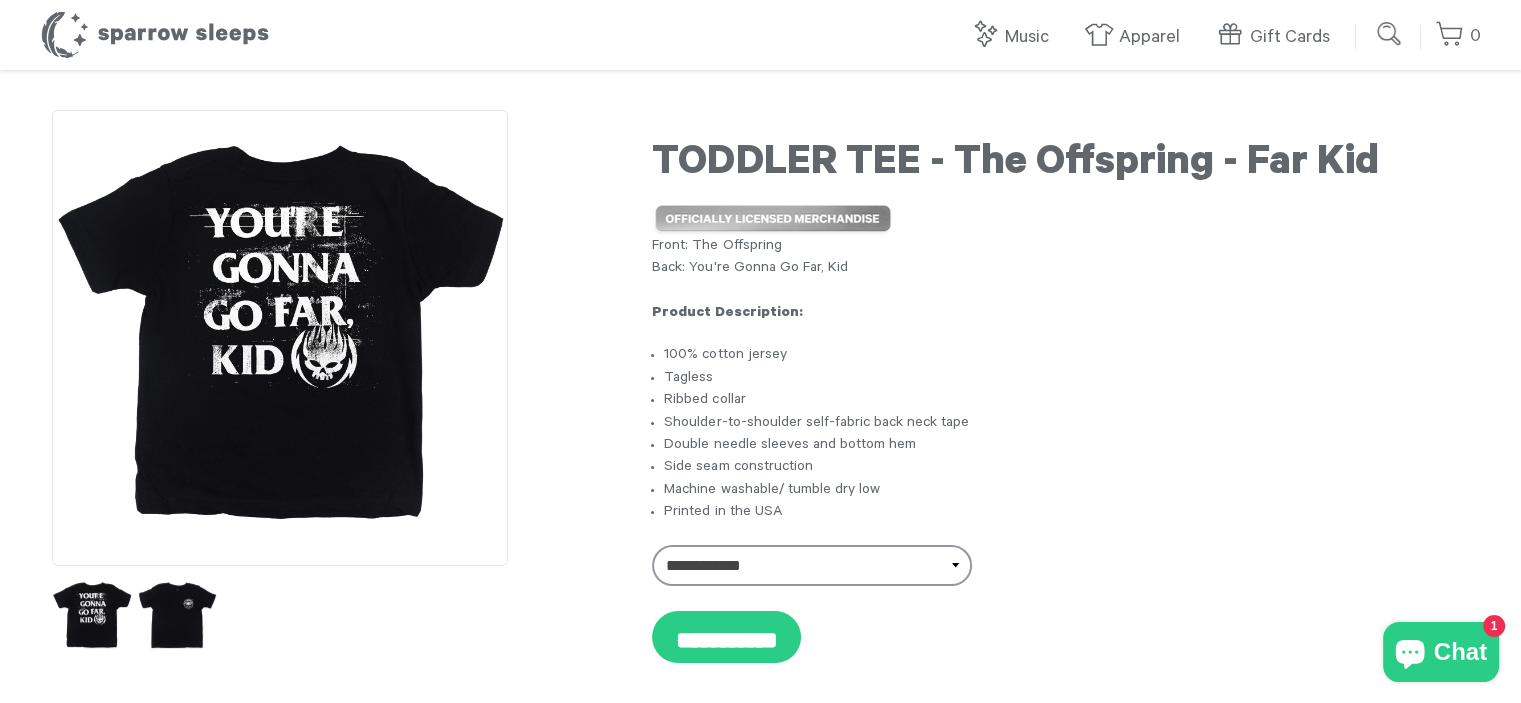click on "Shoulder-to-shoulder self-fabric back neck tape" at bounding box center (1066, 424) 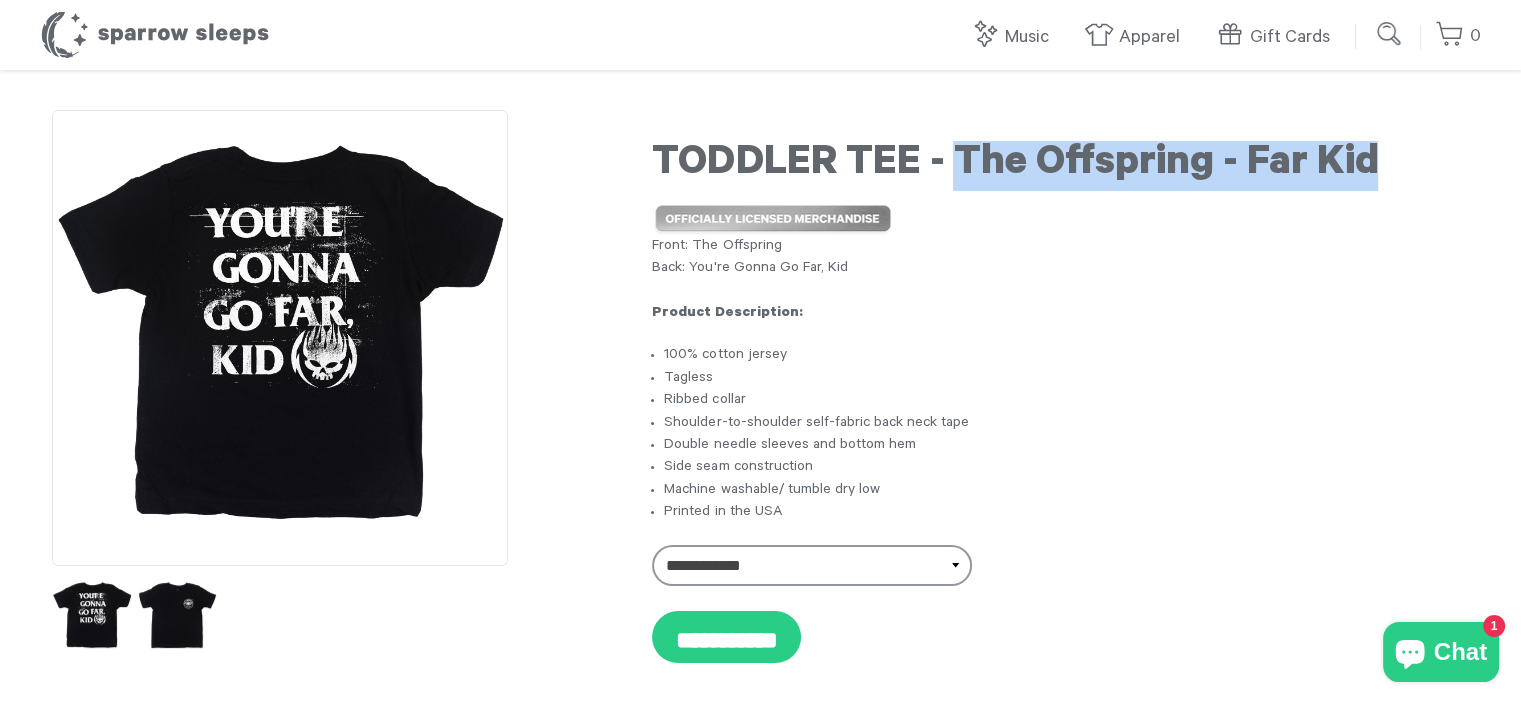 drag, startPoint x: 984, startPoint y: 153, endPoint x: 1414, endPoint y: 149, distance: 430.01862 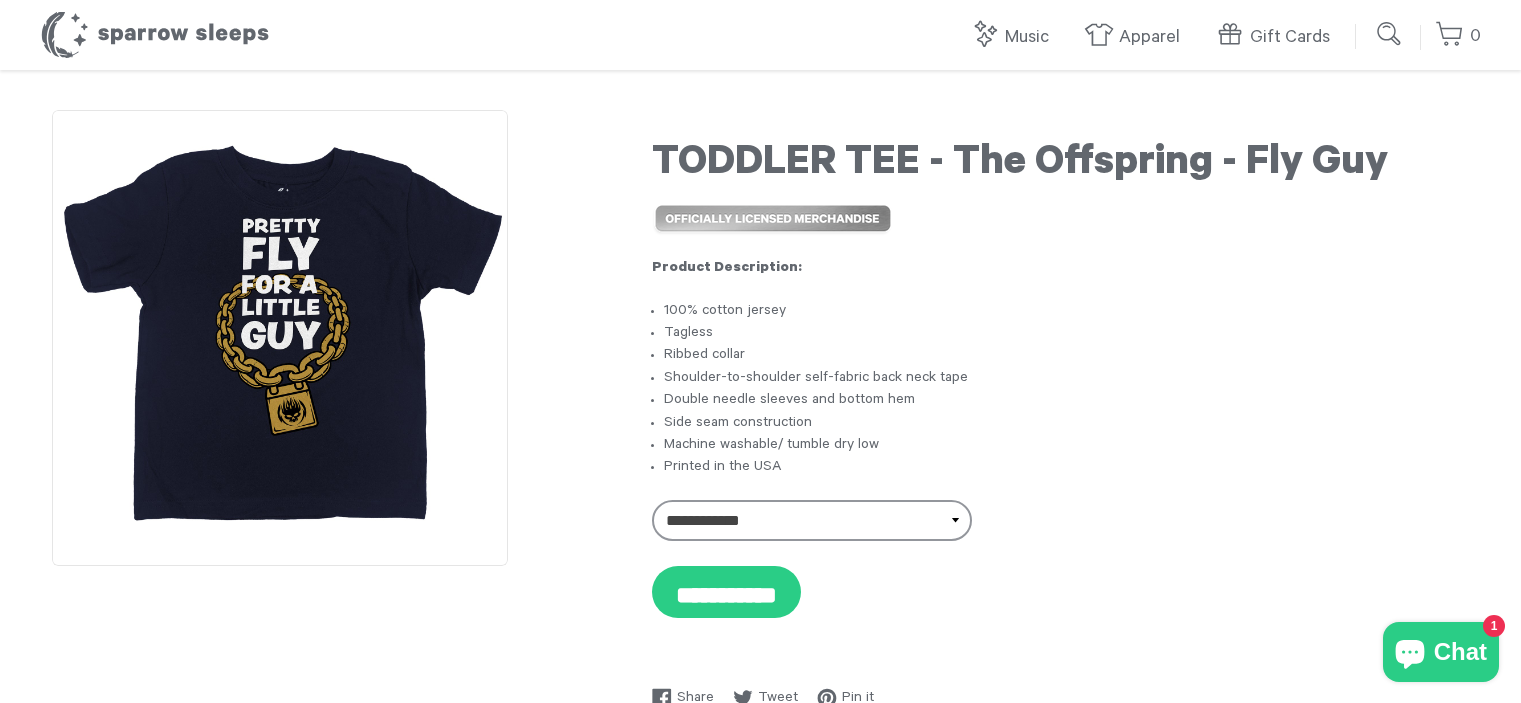 scroll, scrollTop: 0, scrollLeft: 0, axis: both 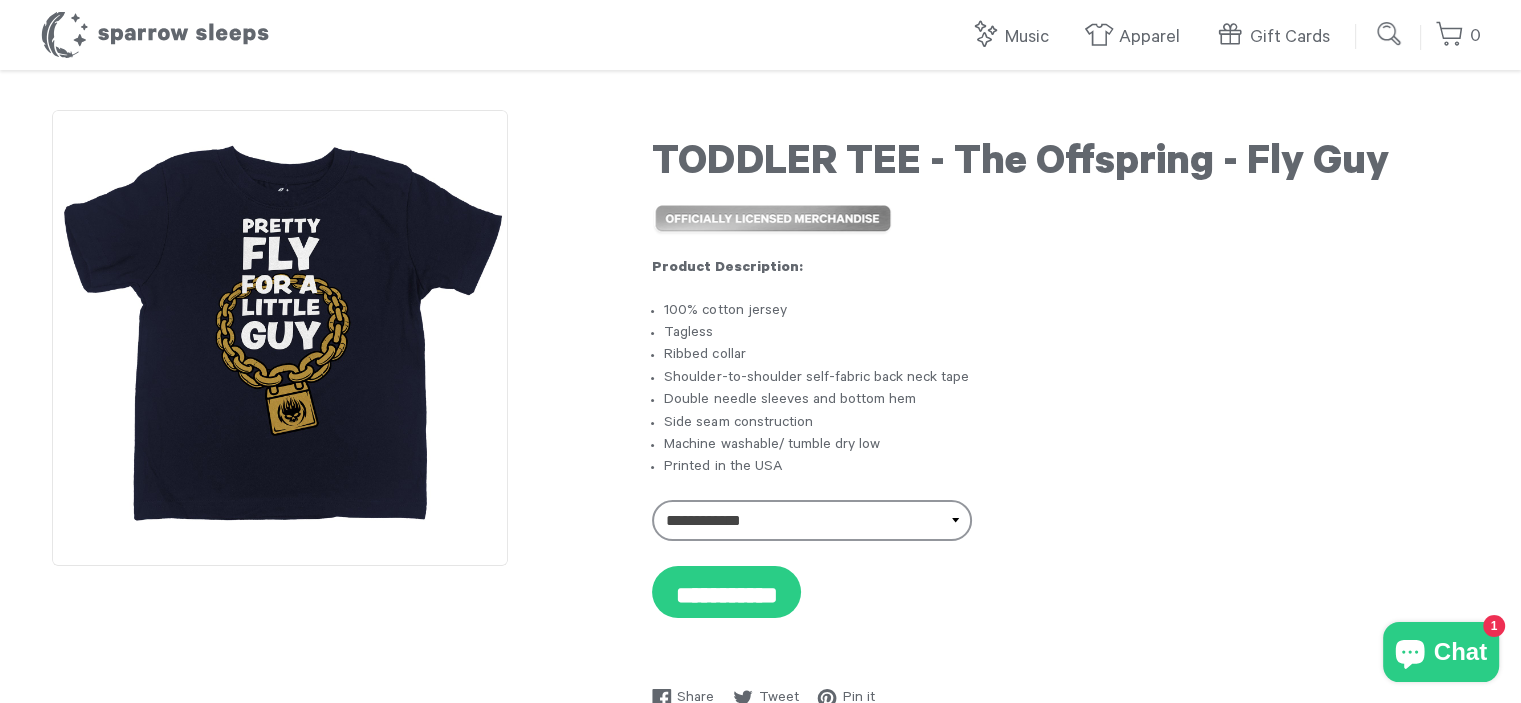 click at bounding box center (280, 338) 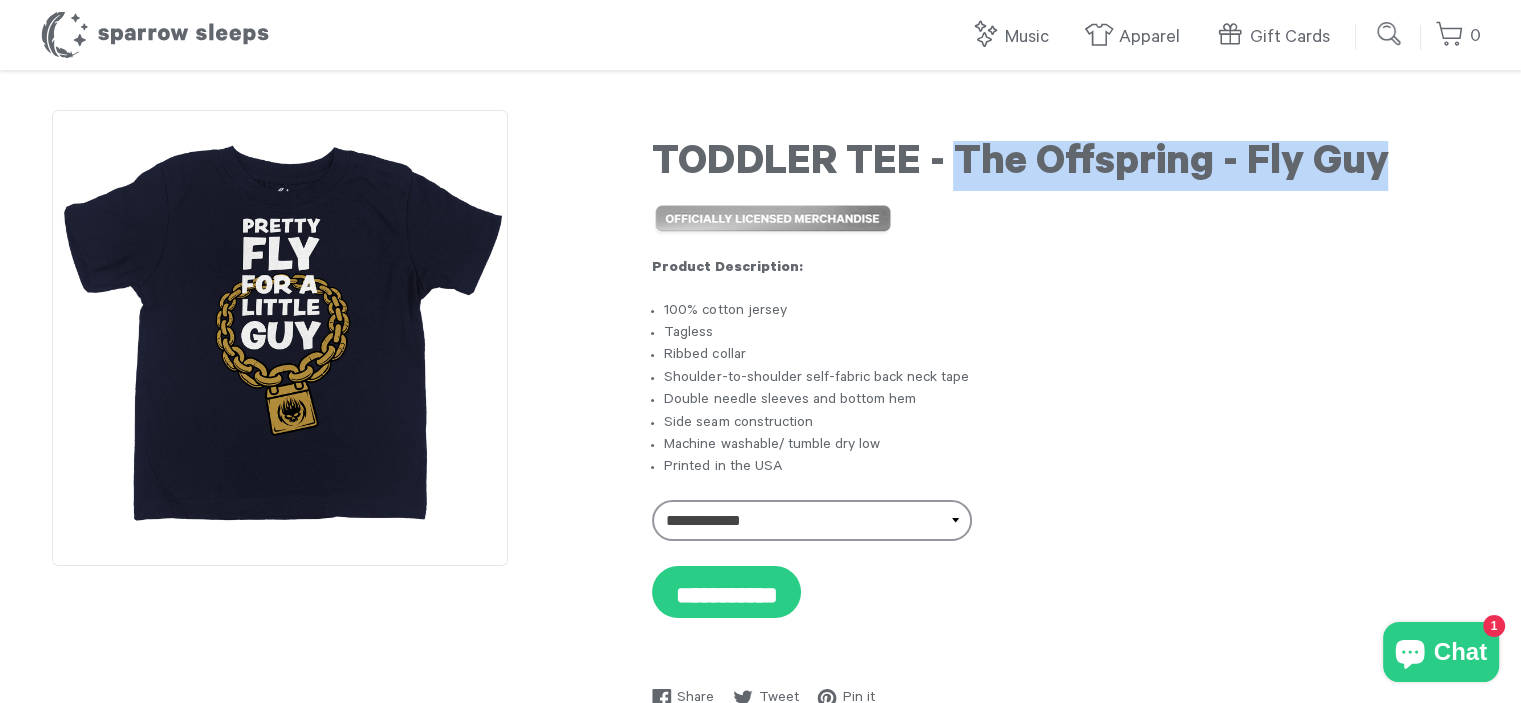 drag, startPoint x: 955, startPoint y: 159, endPoint x: 1414, endPoint y: 164, distance: 459.02722 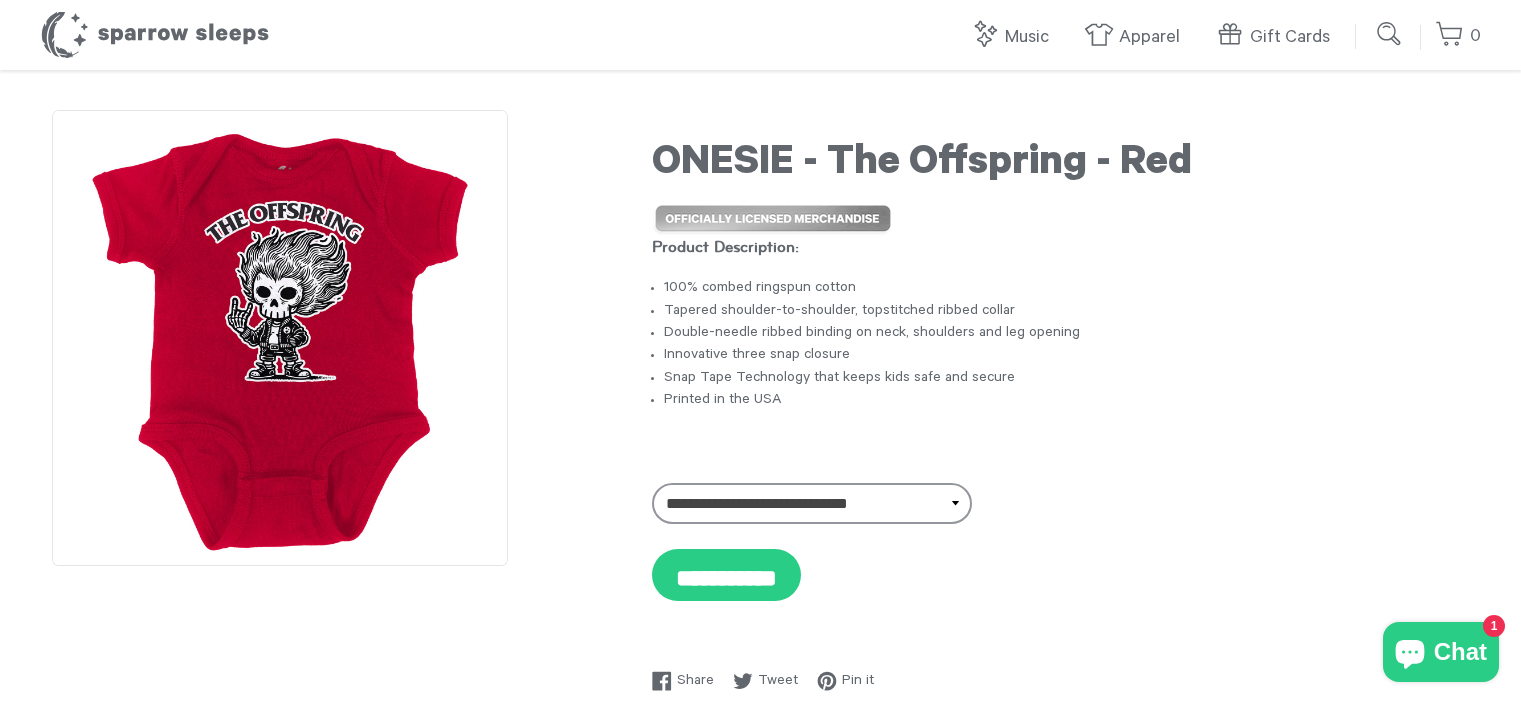 scroll, scrollTop: 0, scrollLeft: 0, axis: both 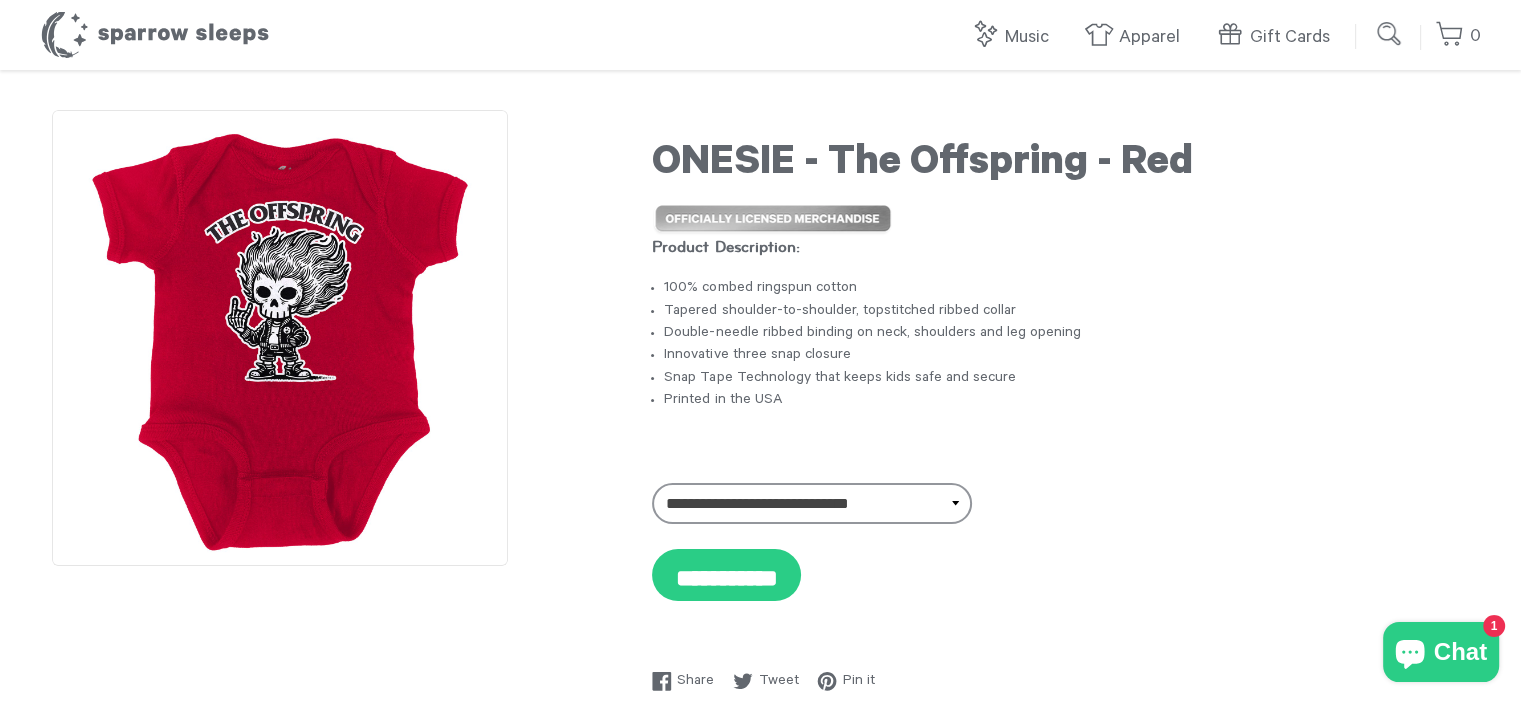 click on "Product Description:
100% combed ringspun cotton
Tapered shoulder-to-shoulder, topstitched ribbed collar
Double-needle ribbed binding on neck, shoulders and leg opening
Innovative three snap closure
Snap Tape Technology that keeps kids safe and secure
Printed in the USA" at bounding box center [1060, 340] 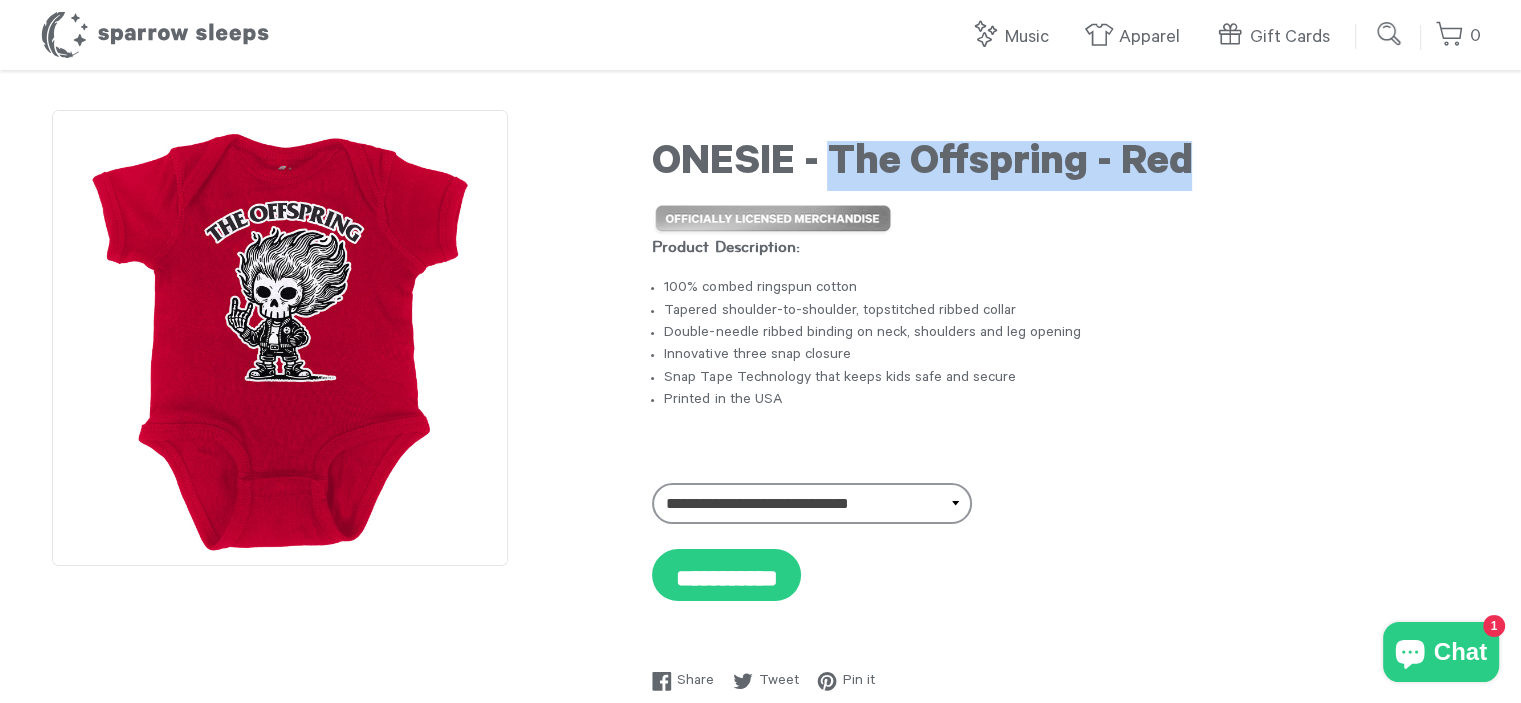 drag, startPoint x: 861, startPoint y: 154, endPoint x: 1288, endPoint y: 140, distance: 427.22946 